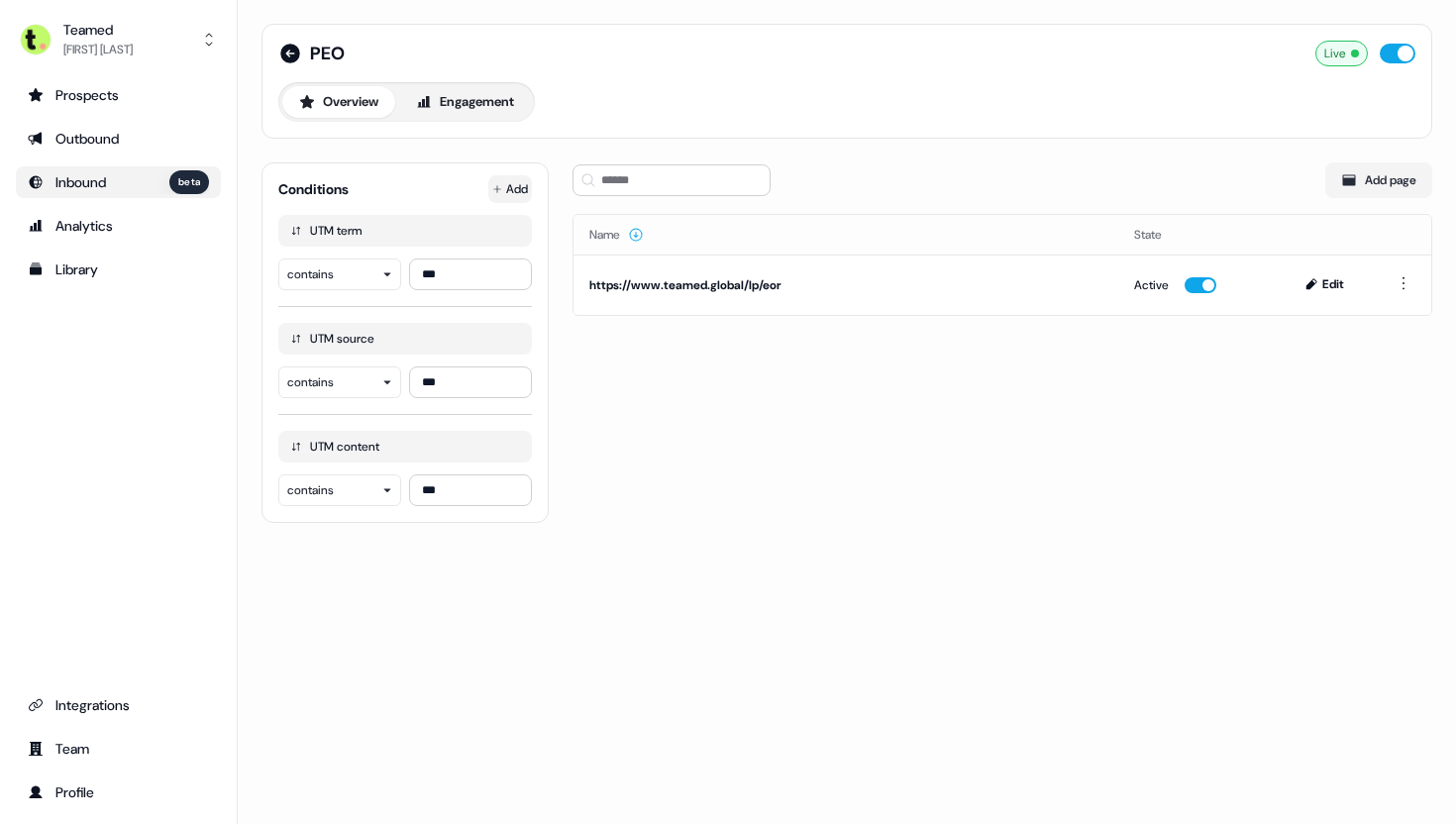 scroll, scrollTop: 0, scrollLeft: 0, axis: both 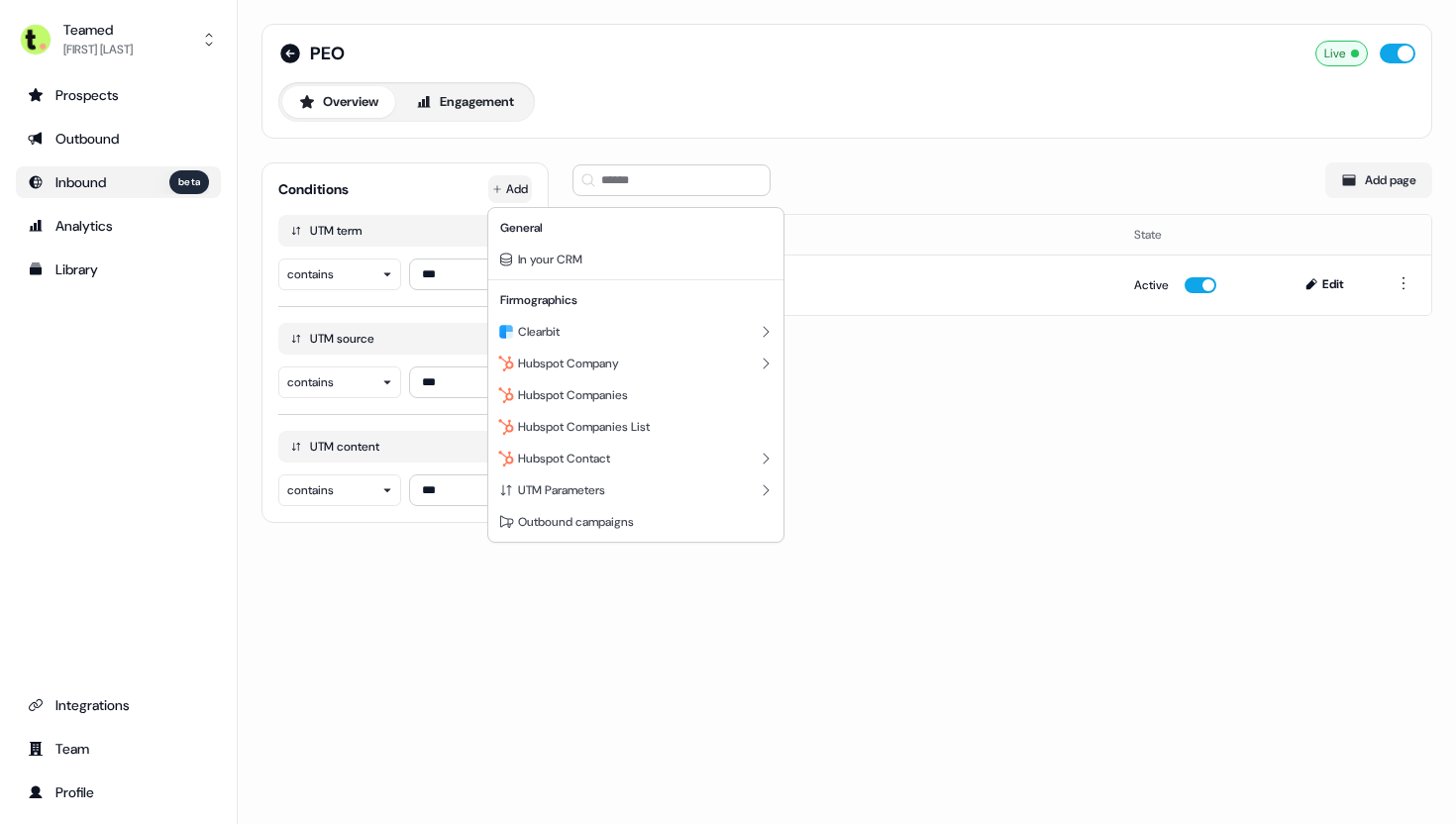click on "For the best experience switch devices to a bigger screen. Go to Userled.io Teamed [FIRST] [LAST] Prospects Outbound Inbound beta Analytics Library   Integrations Team Profile PEO  Live Overview Engagement Conditions Add UTM term contains *** UTM source contains *** UTM content contains *** Add page Name State https://www.teamed.global/lp/eor Active Edit General In your CRM Firmographics Clearbit Hubspot Company Hubspot Companies Hubspot Companies List Hubspot Contact UTM Parameters Outbound campaigns" at bounding box center (728, 412) 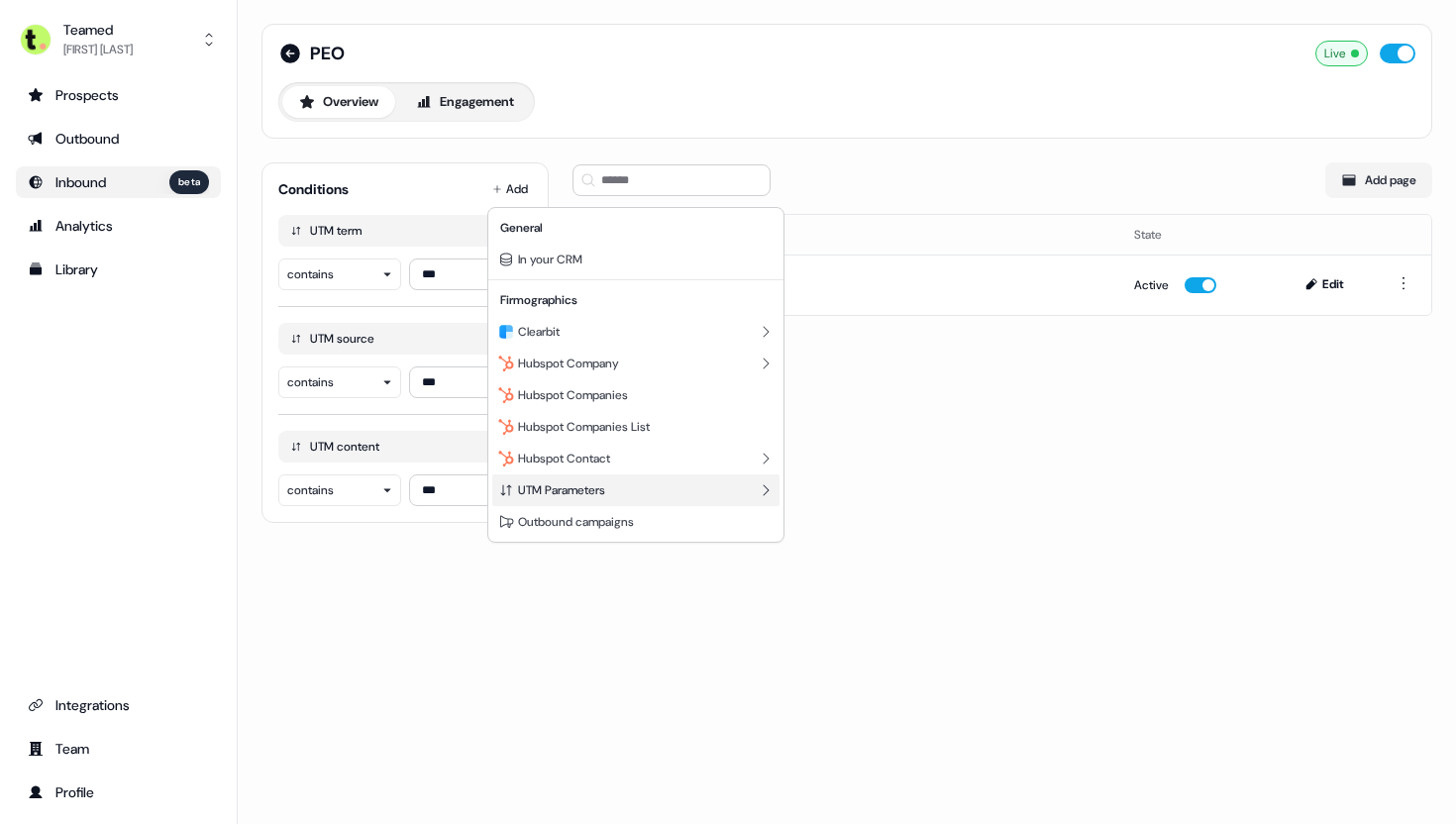 click on "UTM Parameters" at bounding box center [636, 490] 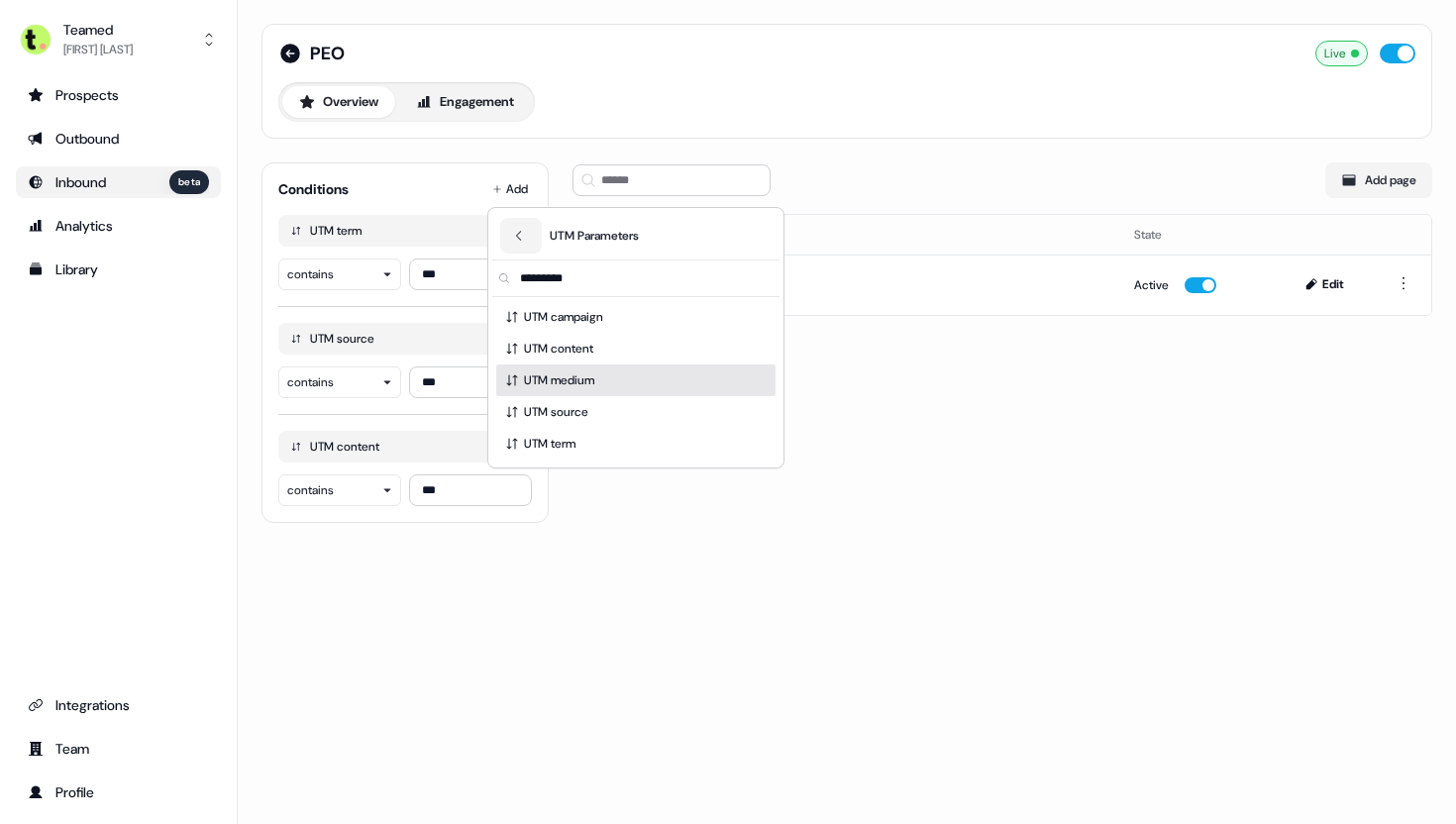 click on "UTM medium" at bounding box center [636, 380] 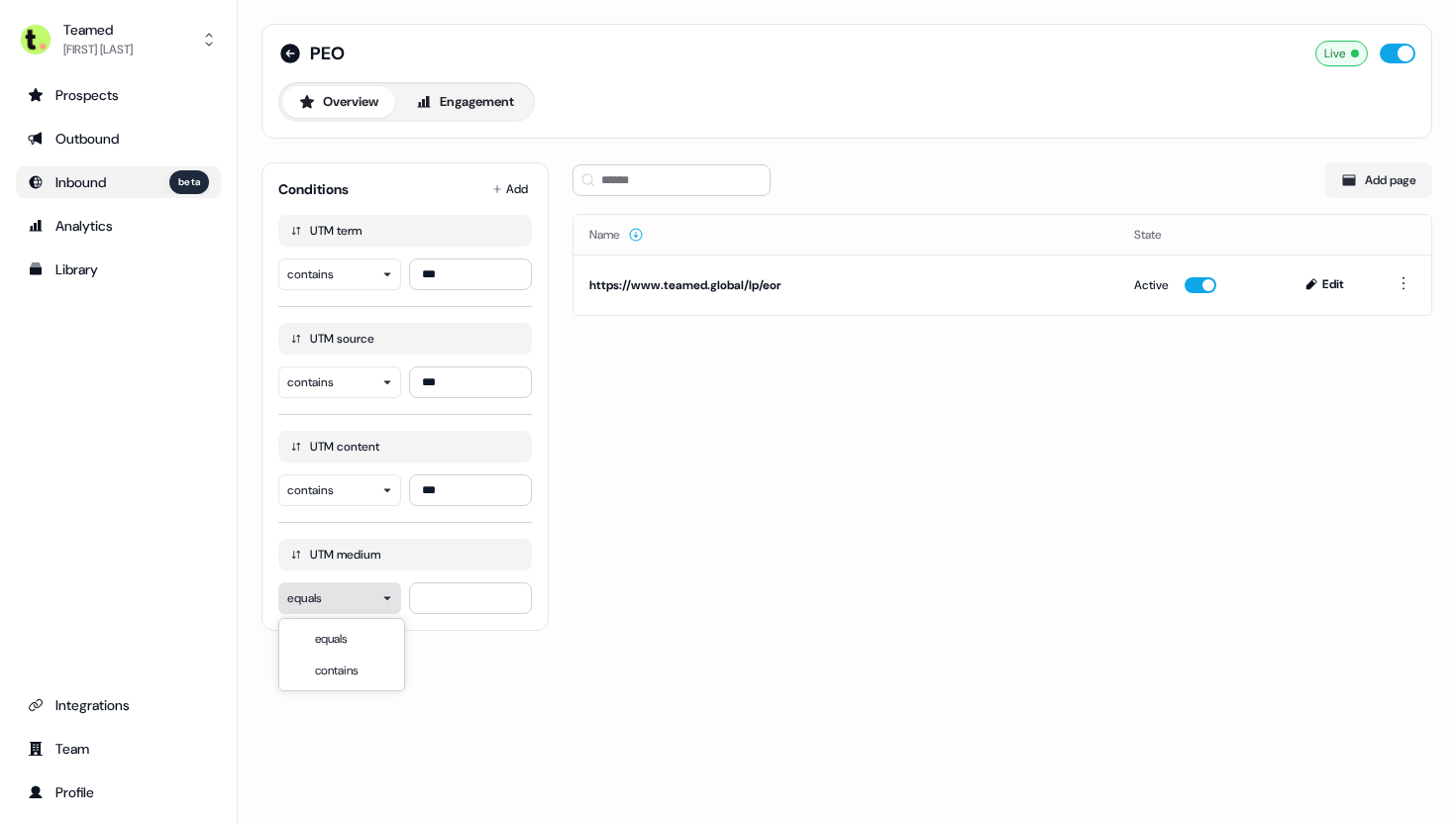 click on "For the best experience switch devices to a bigger screen. Go to Userled.io Teamed [FIRST] [LAST] Prospects Outbound Inbound beta Analytics Library   Integrations Team Profile PEO  Live Overview Engagement Conditions Add UTM term contains *** UTM source contains *** UTM content contains *** UTM medium equals Add page Name State https://www.teamed.global/lp/eor Active Edit equals contains" at bounding box center (728, 412) 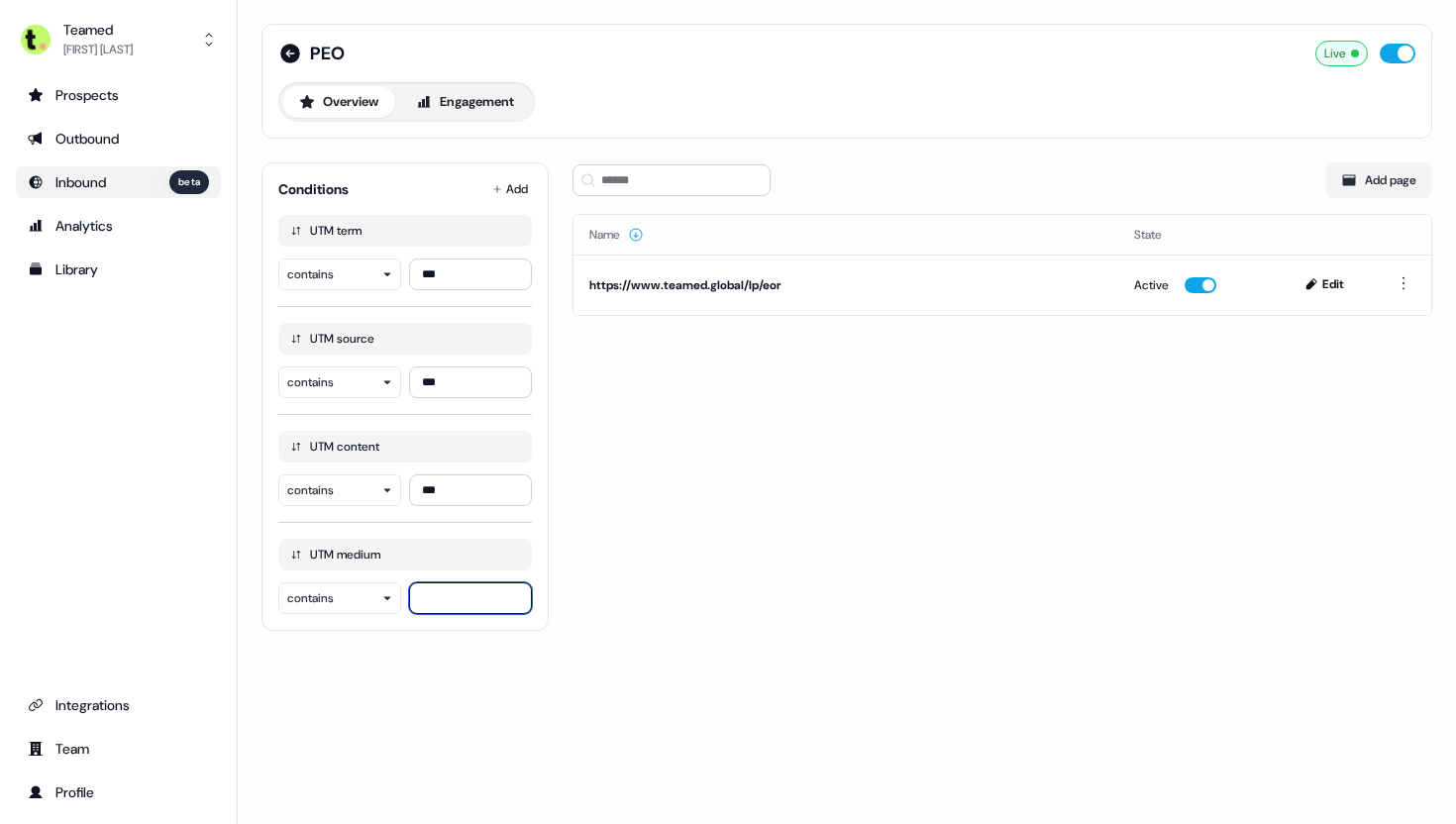 click at bounding box center (470, 598) 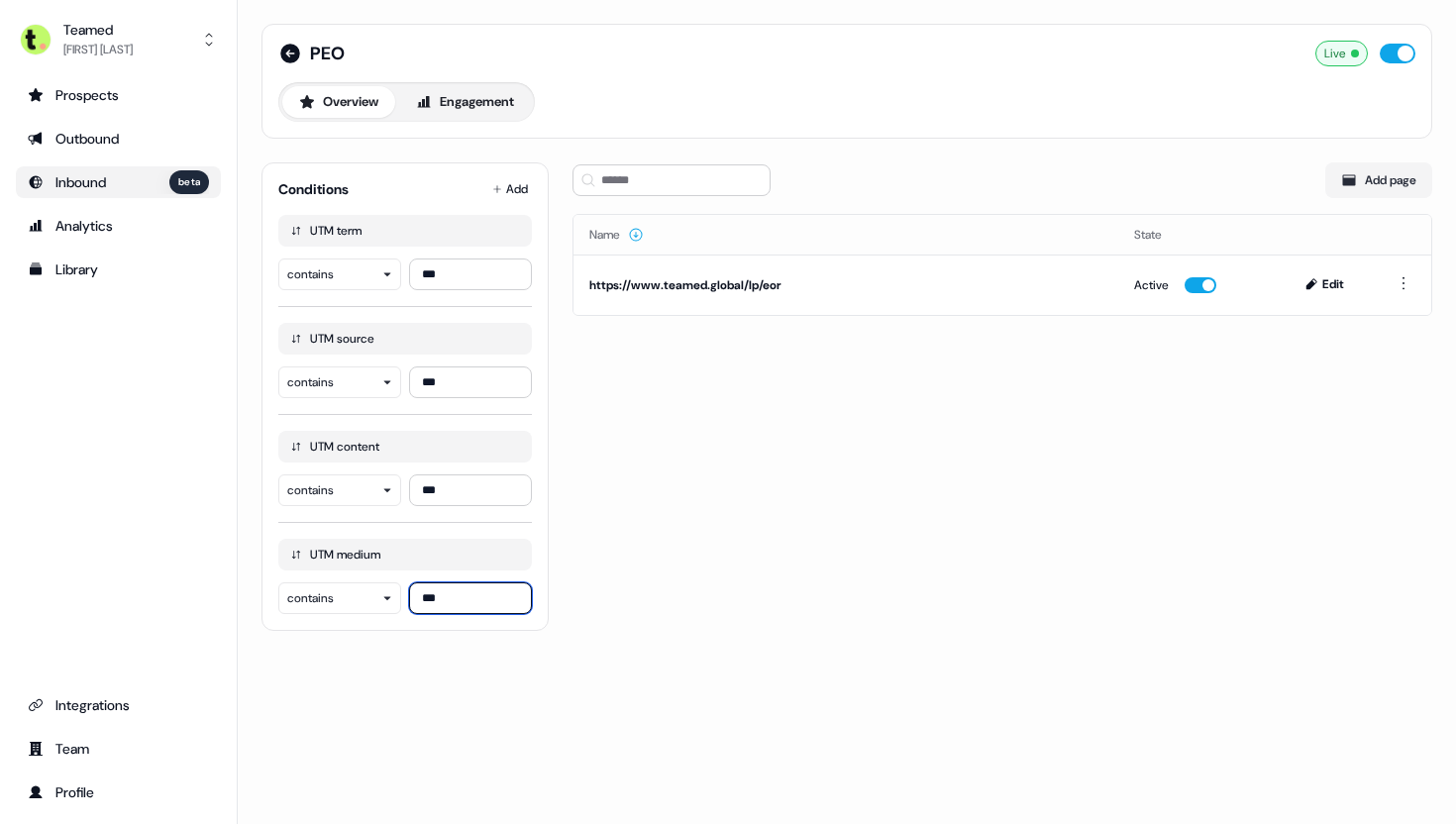 type on "***" 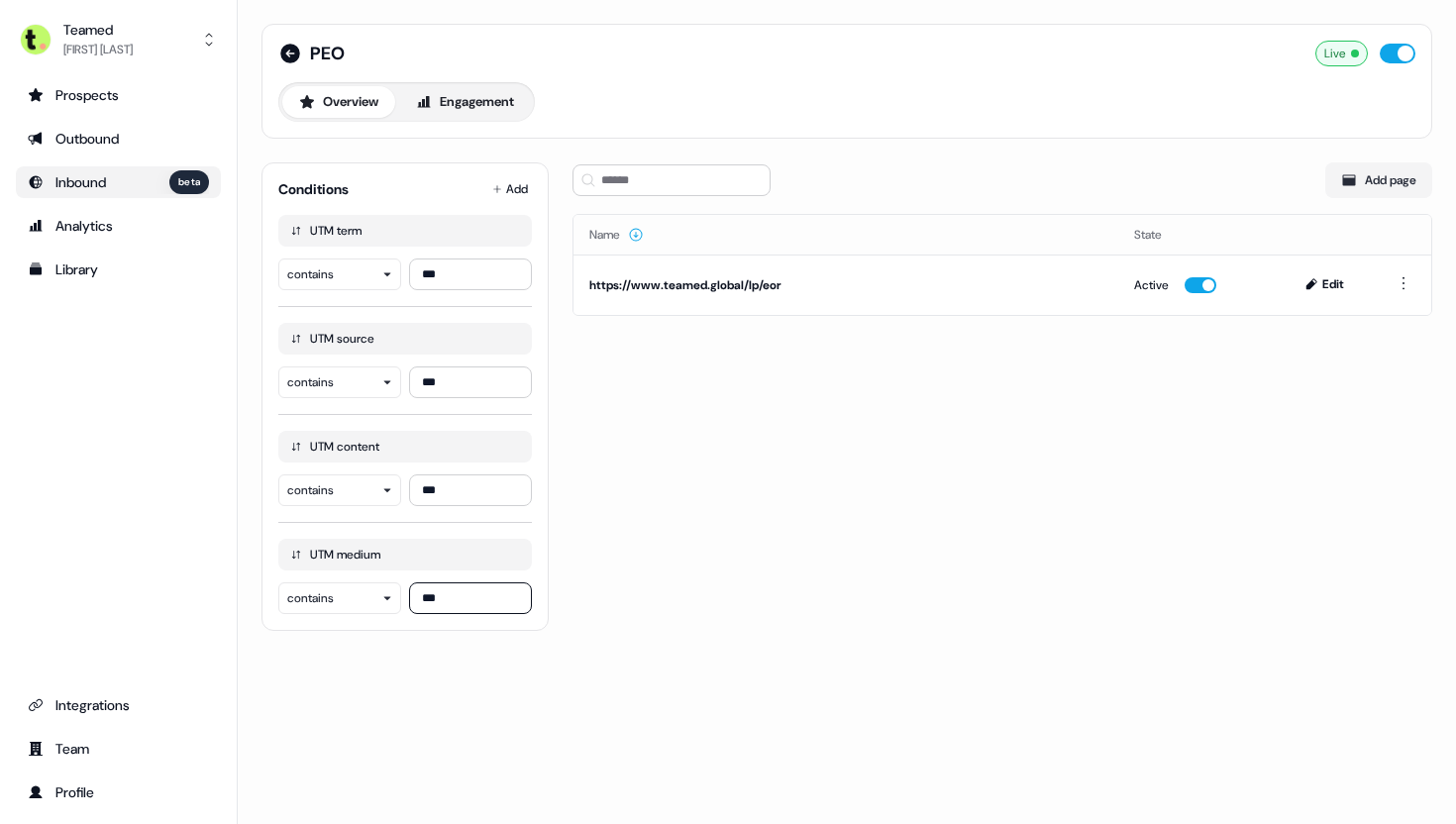 click on "PEO  Live Overview Engagement Conditions Add UTM term contains *** UTM source contains *** UTM content contains *** UTM medium contains *** Add page Name State https://www.teamed.global/lp/eor Active Edit" at bounding box center (847, 412) 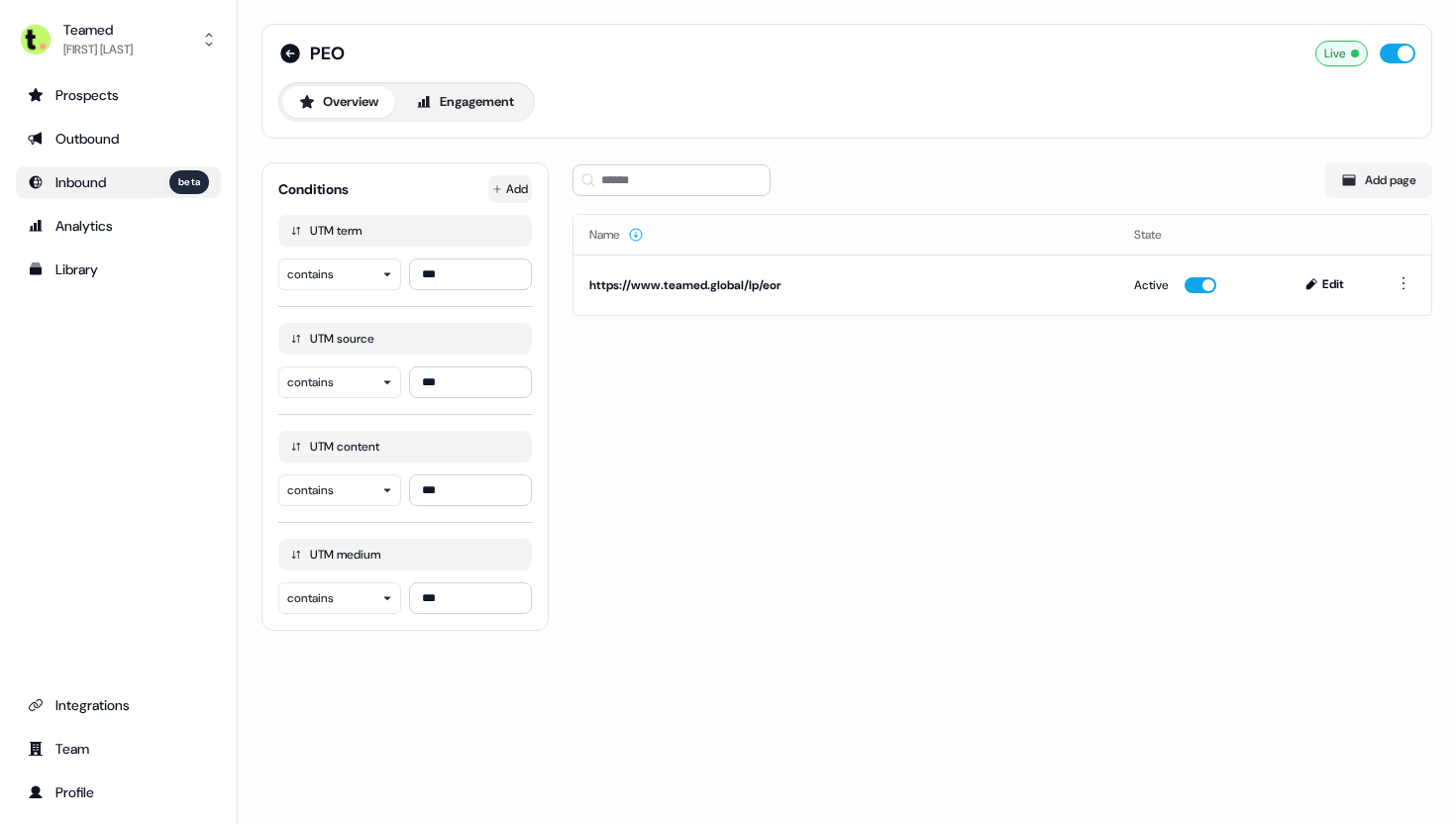 click on "For the best experience switch devices to a bigger screen. Go to Userled.io Teamed [FIRST] [LAST] Prospects Outbound Inbound beta Analytics Library   Integrations Team Profile PEO  Live Overview Engagement Conditions Add UTM term contains *** UTM source contains *** UTM content contains *** UTM medium contains *** Add page Name State https://www.teamed.global/lp/eor Active Edit" at bounding box center [728, 412] 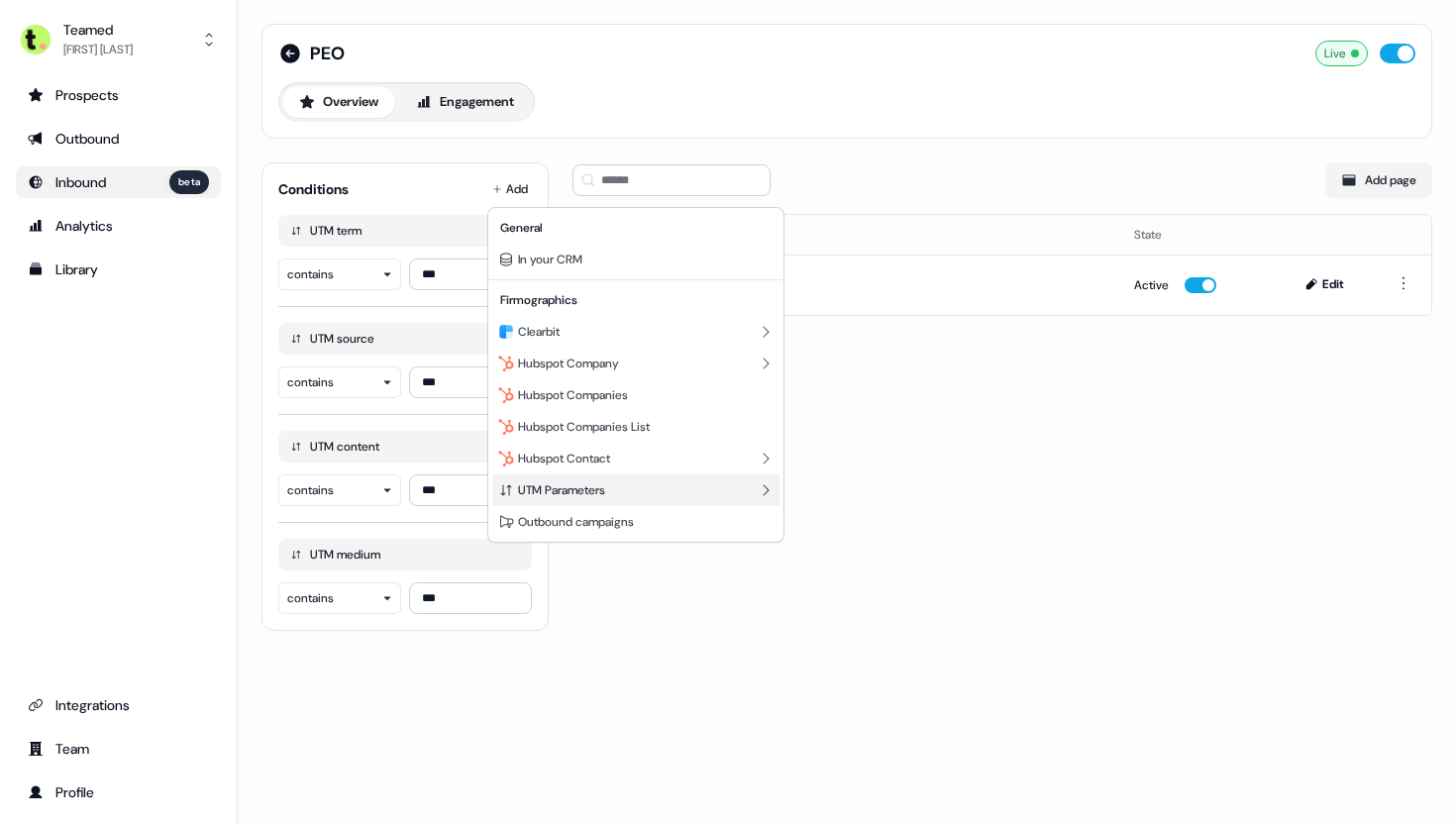 click on "UTM Parameters" at bounding box center [636, 490] 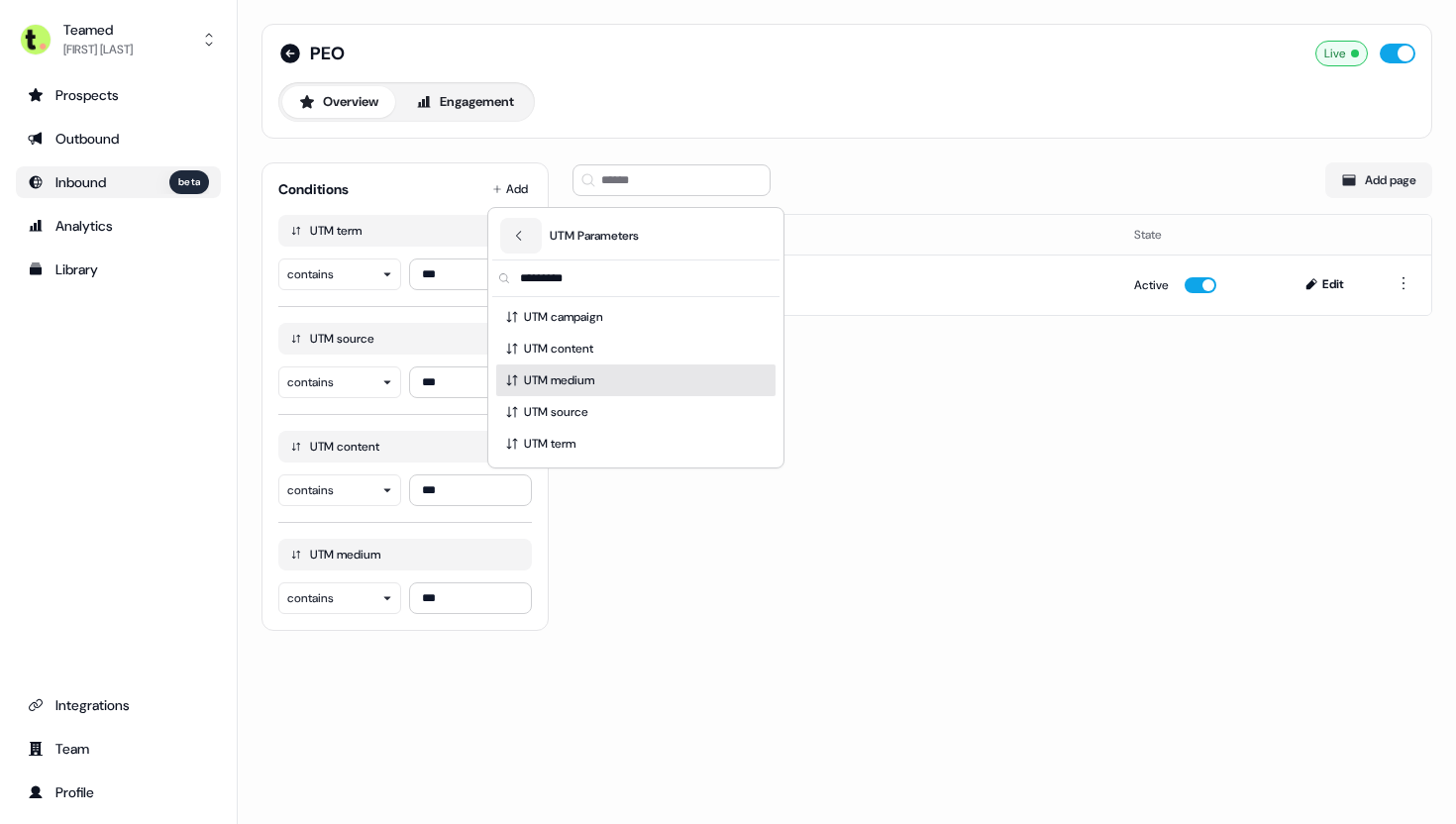 click on "For the best experience switch devices to a bigger screen. Go to Userled.io Teamed [FIRST] [LAST] Prospects Outbound Inbound beta Analytics Library   Integrations Team Profile PEO  Live Overview Engagement Conditions Add UTM term contains *** UTM source contains *** UTM content contains *** UTM medium contains *** Add page Name State https://www.teamed.global/lp/eor Active Edit UTM Parameters UTM campaign UTM content UTM medium UTM source UTM term" at bounding box center [728, 412] 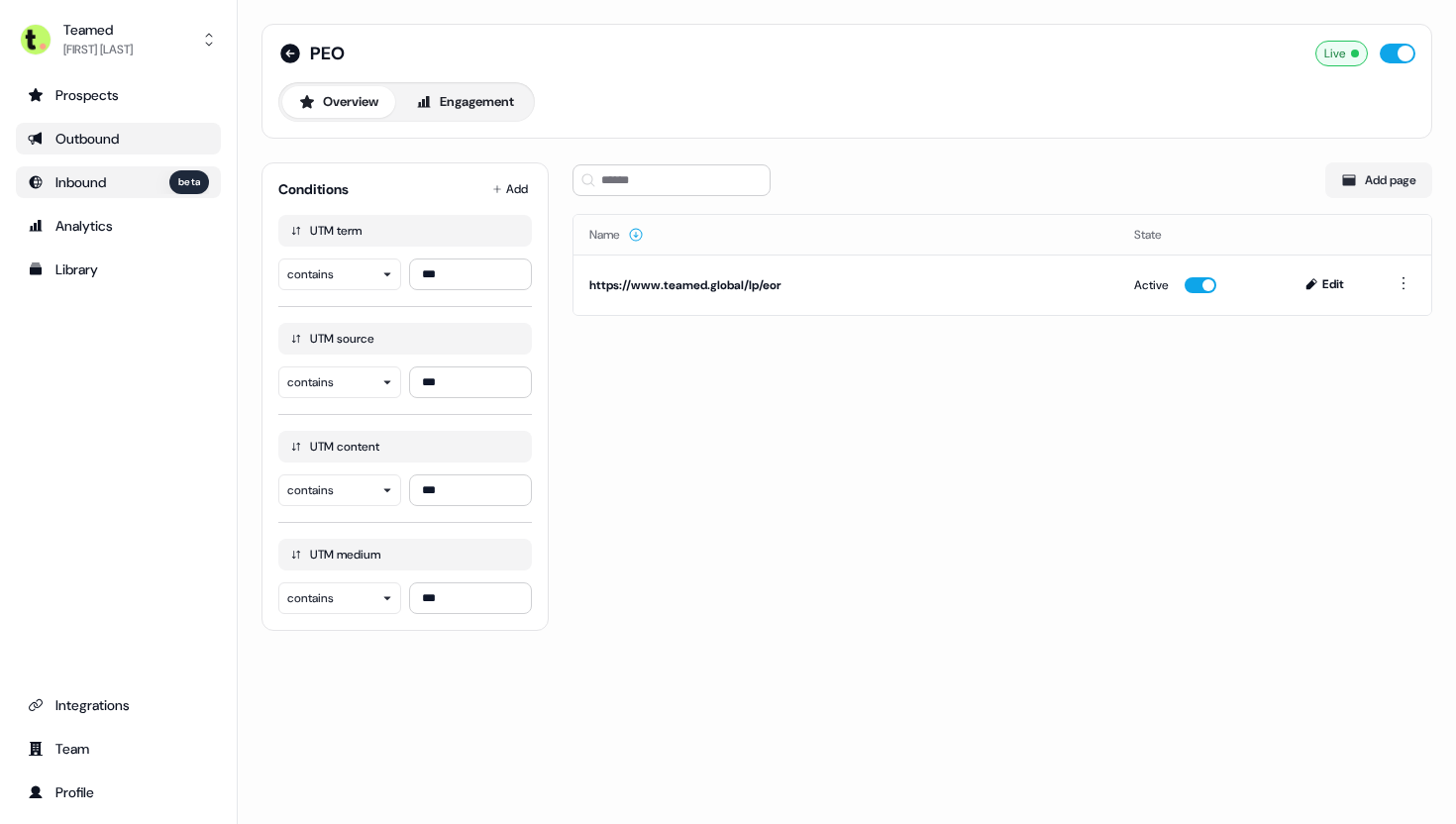 click on "Outbound" at bounding box center [118, 139] 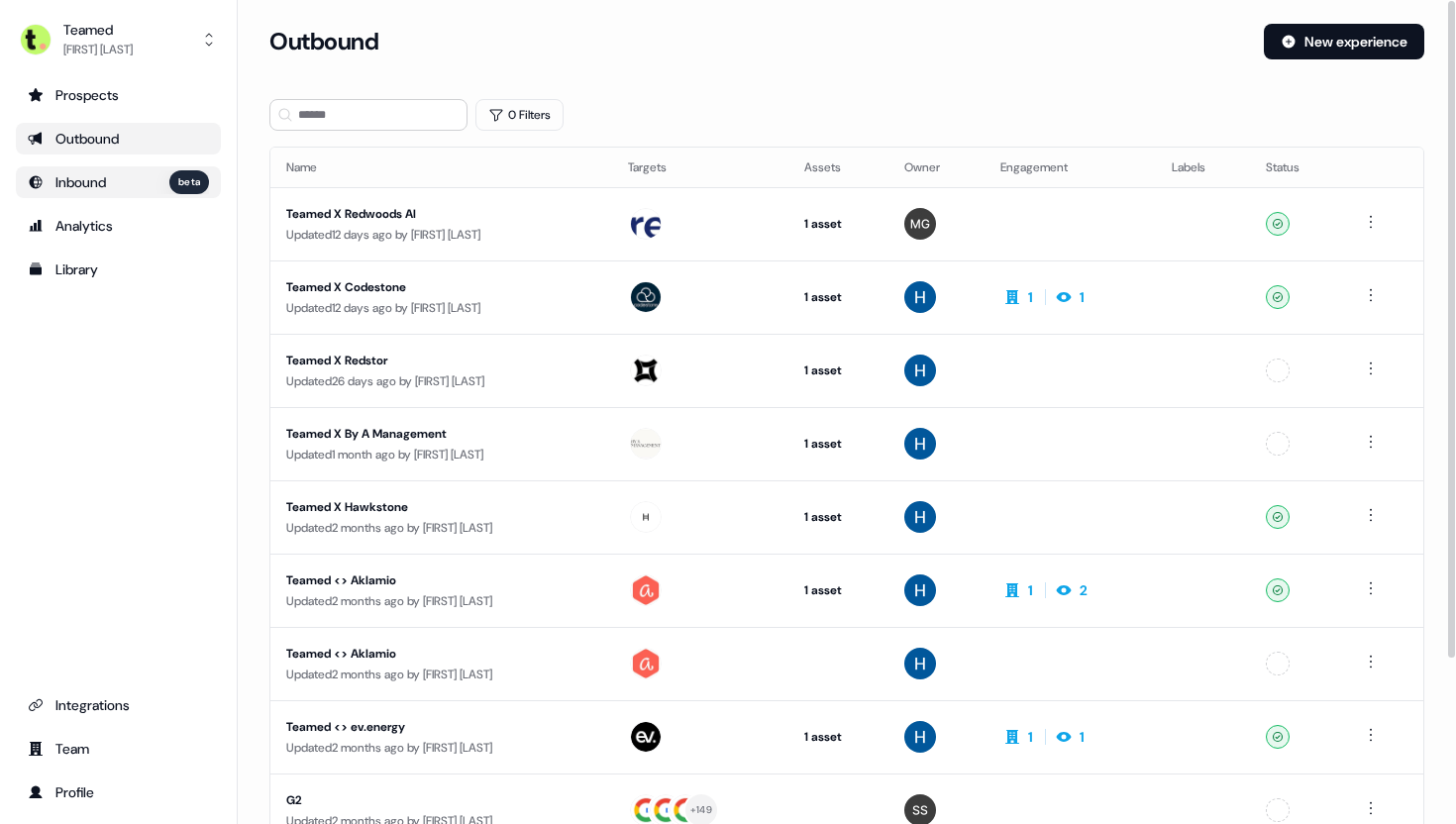 click on "Inbound beta" at bounding box center (132, 182) 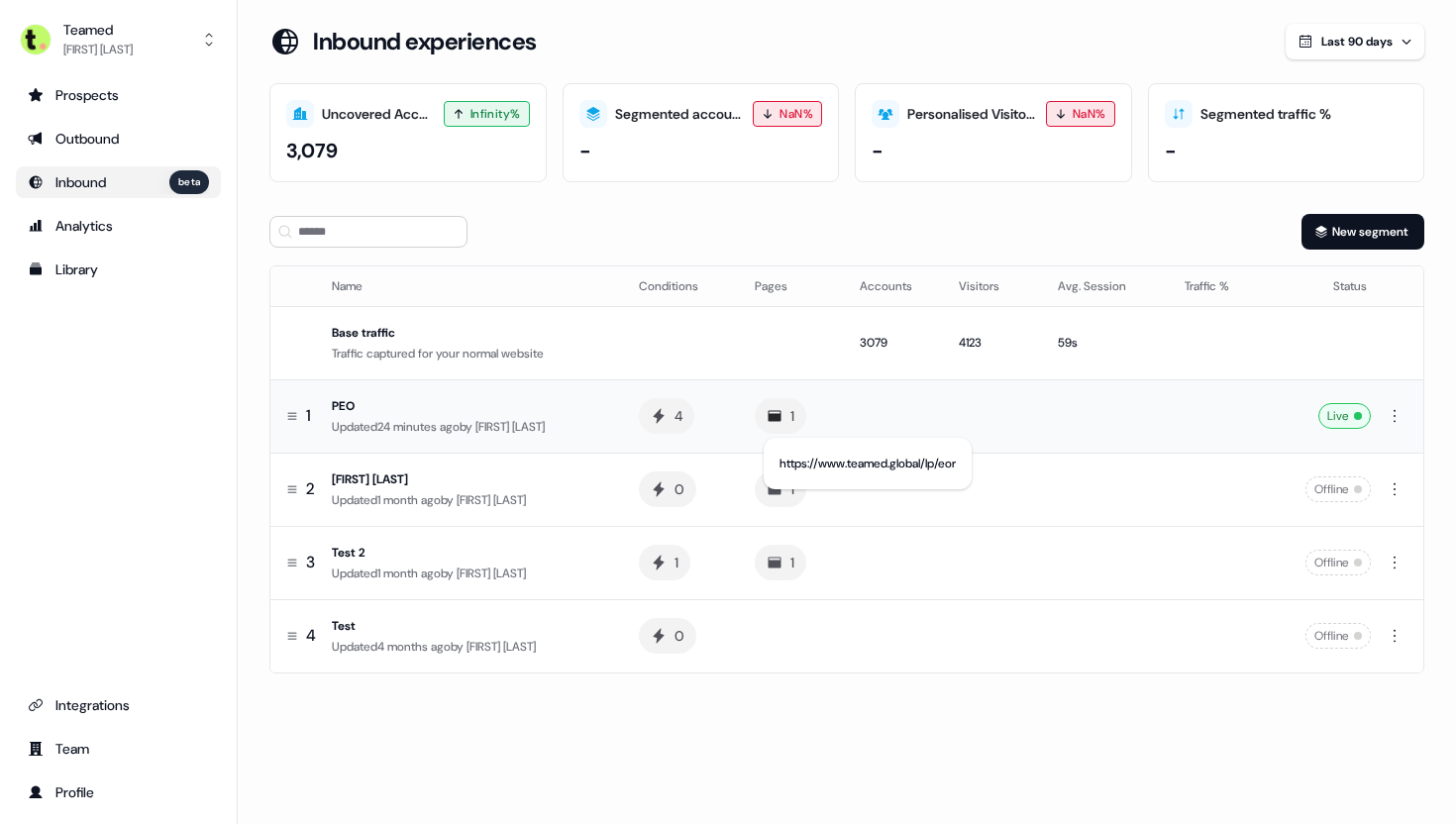click on "1" at bounding box center [780, 416] 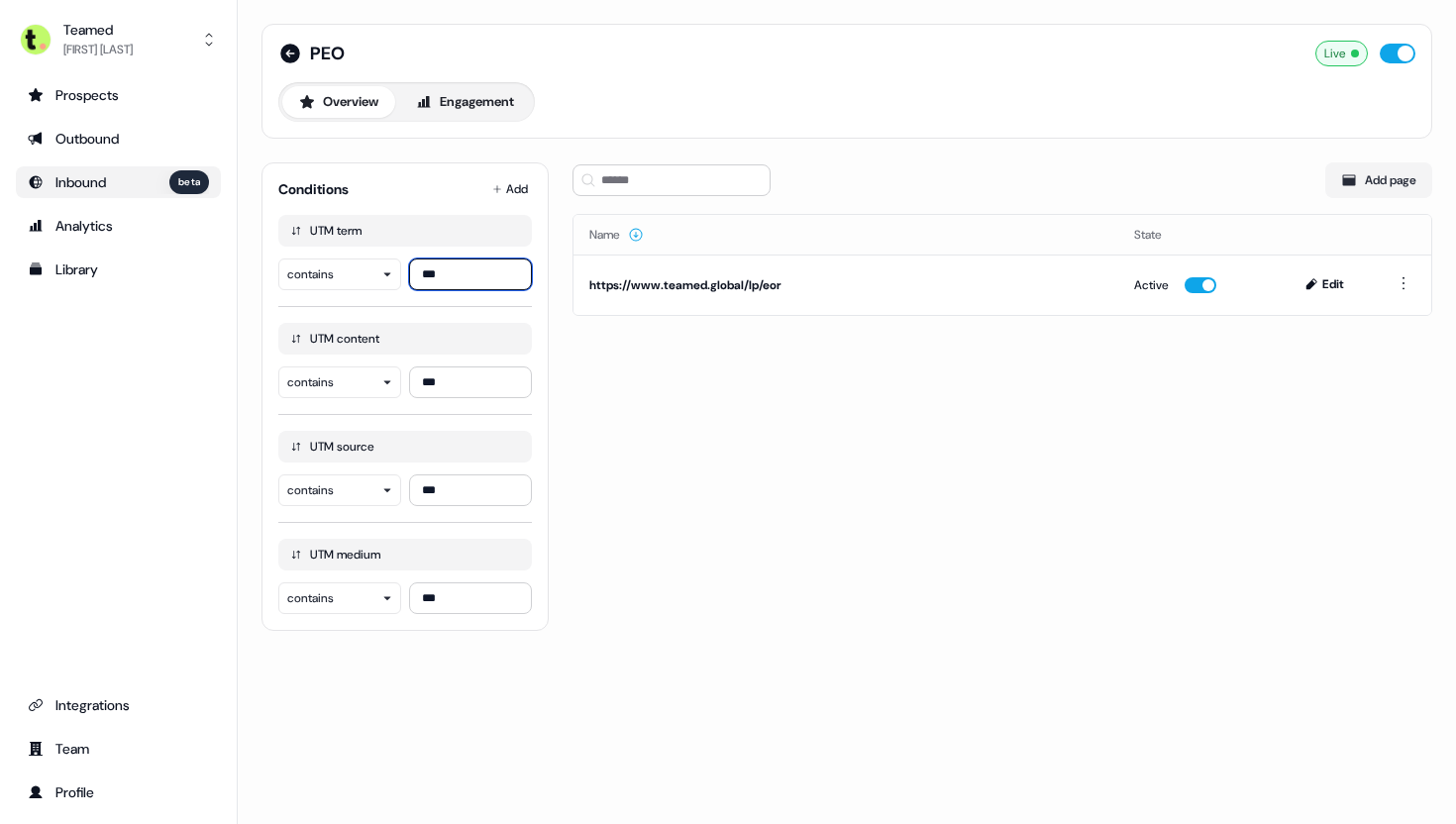 click on "***" at bounding box center (470, 274) 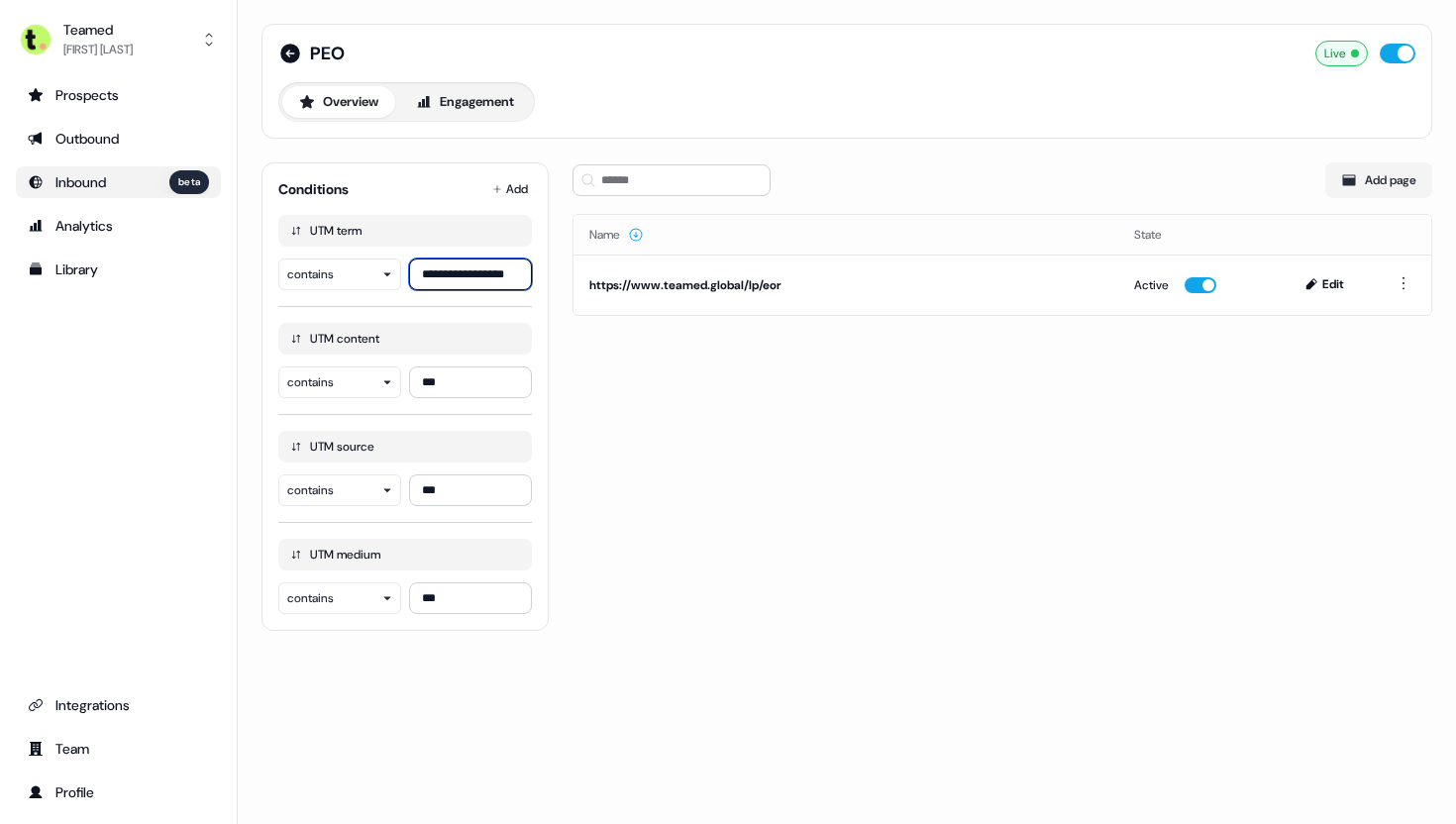scroll, scrollTop: 0, scrollLeft: 2, axis: horizontal 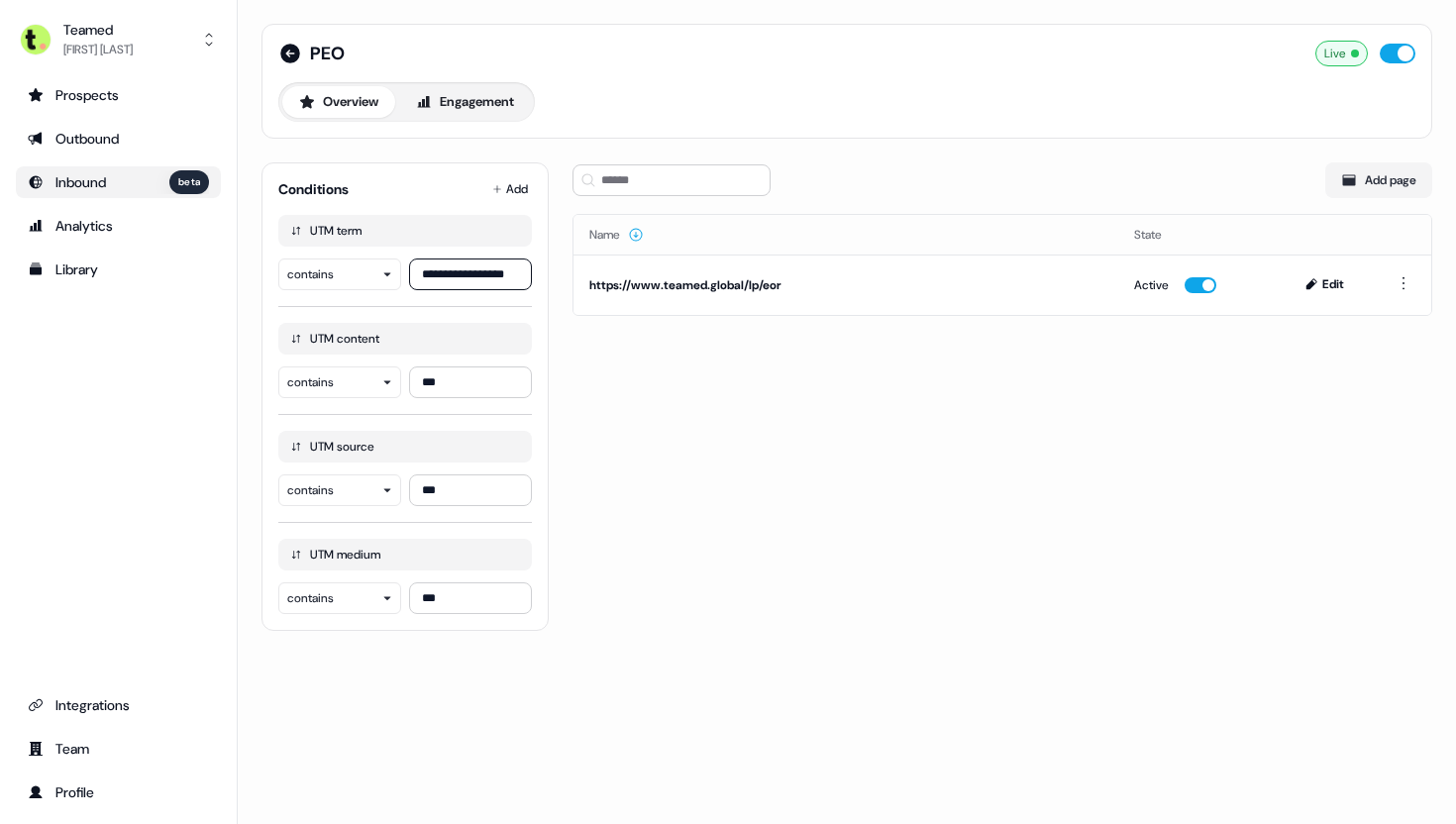 click on "Add page Name State https://www.teamed.global/lp/eor Active Edit" at bounding box center (1002, 388) 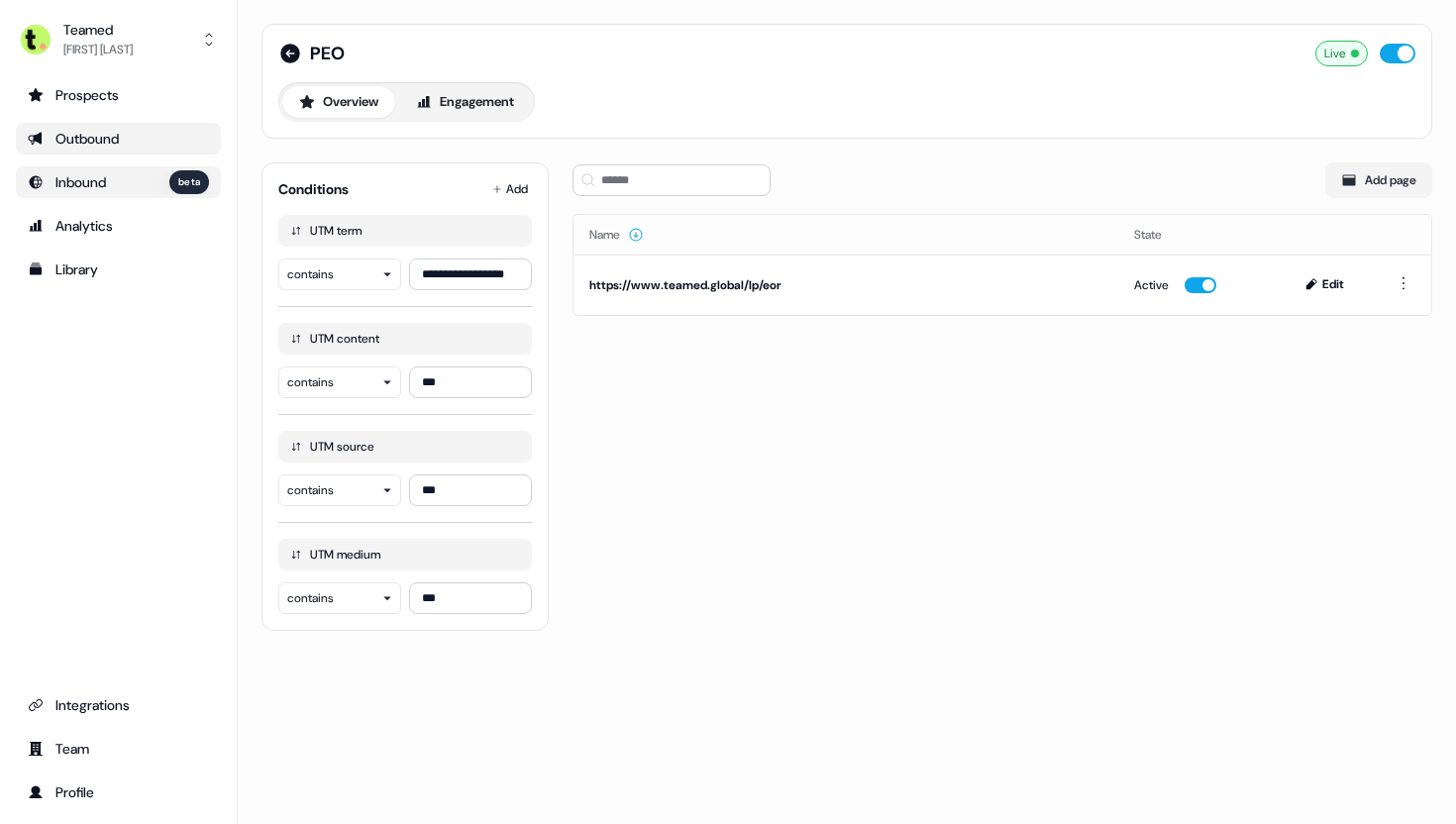 click on "Outbound" at bounding box center (118, 139) 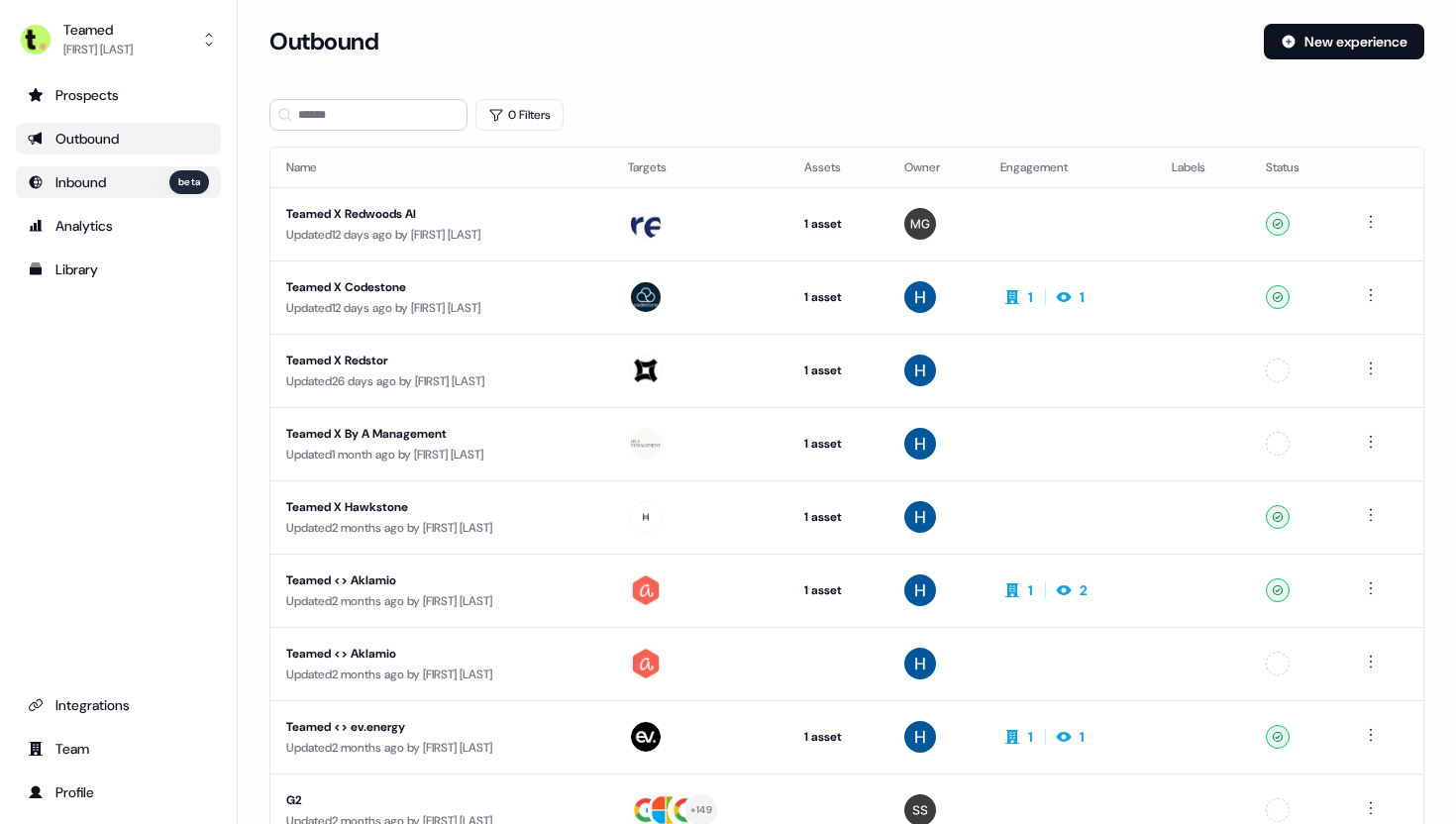 click on "Inbound beta" at bounding box center [132, 182] 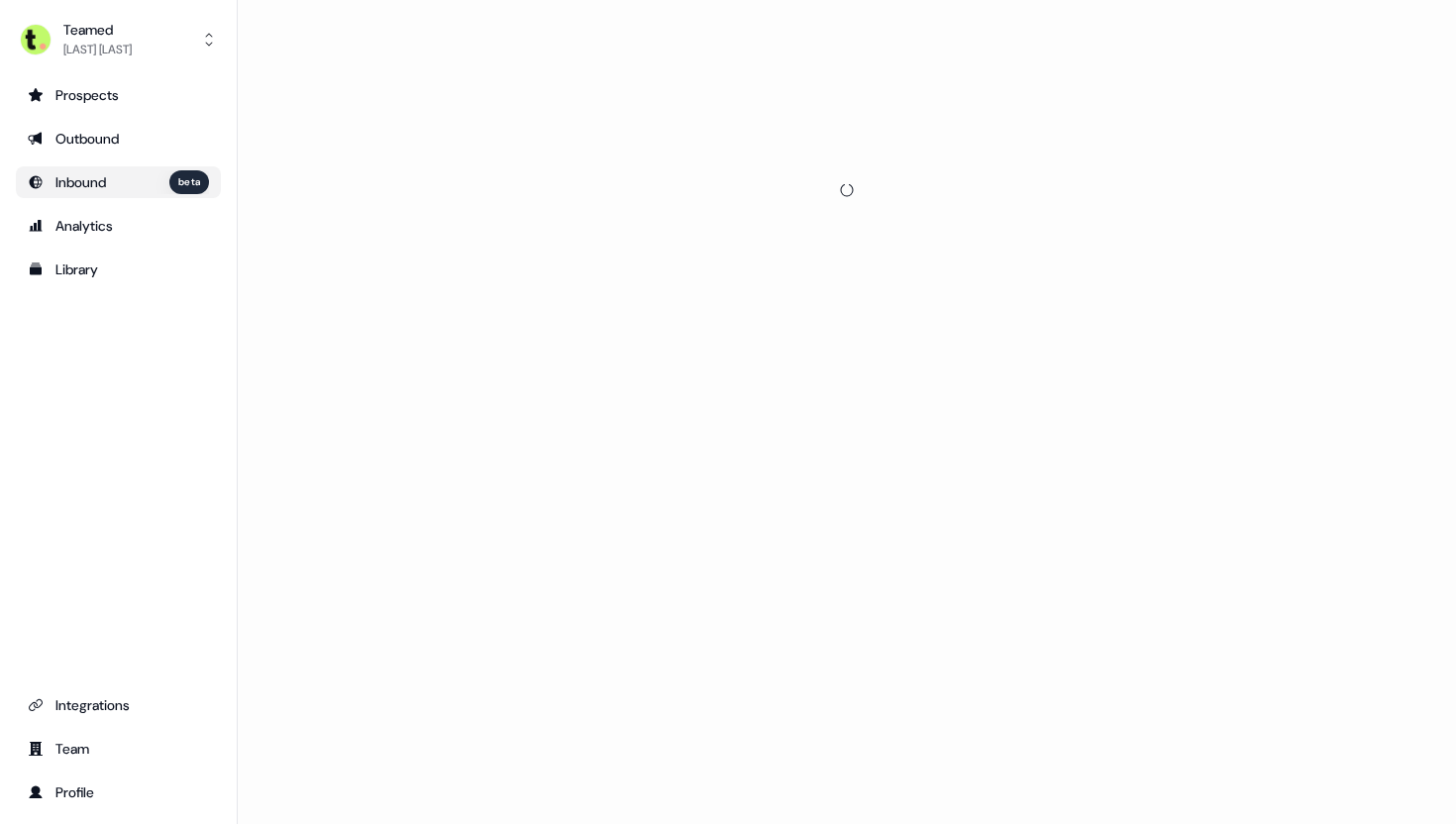 scroll, scrollTop: 0, scrollLeft: 0, axis: both 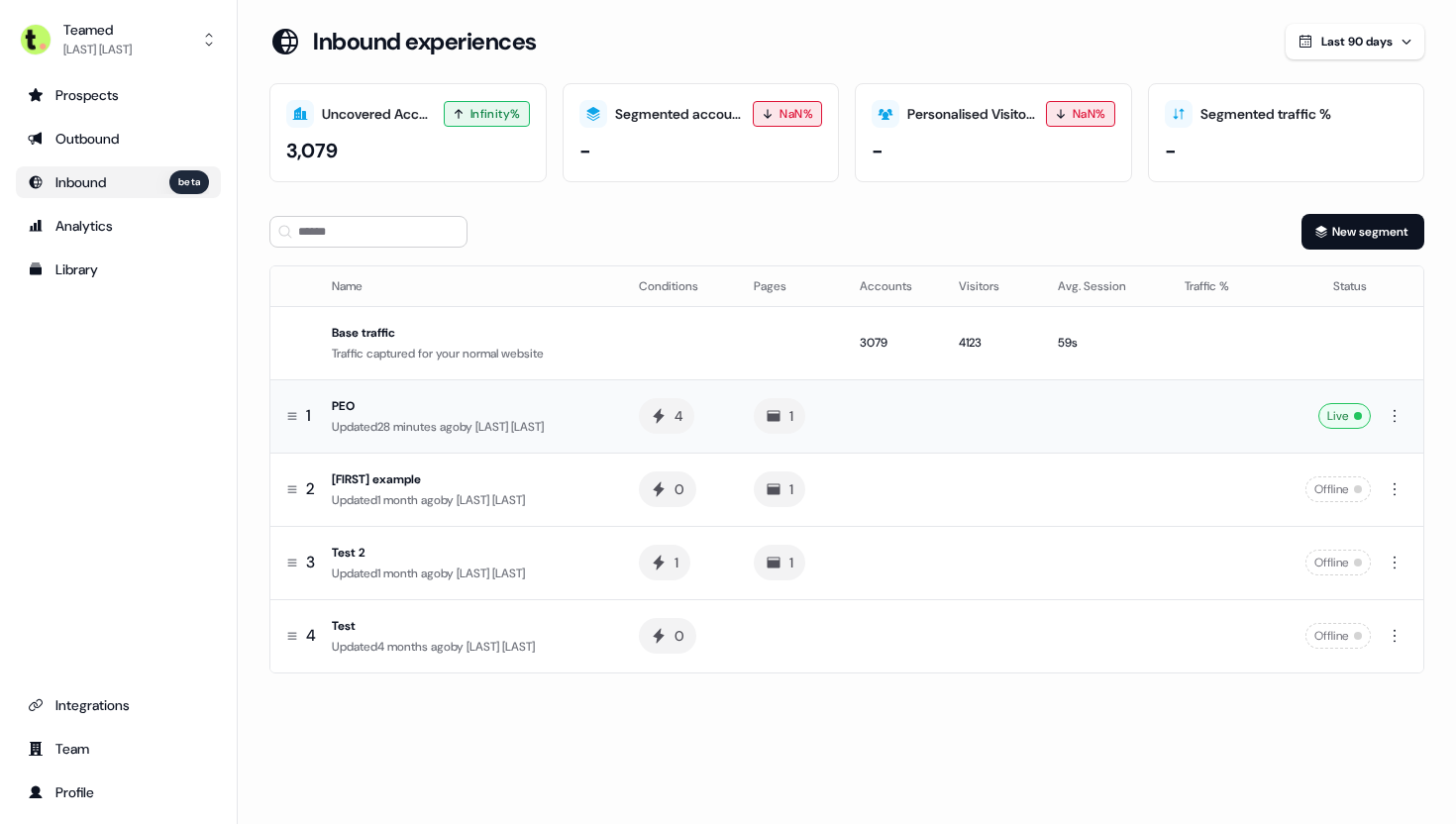 click on "PEO" at bounding box center [469, 406] 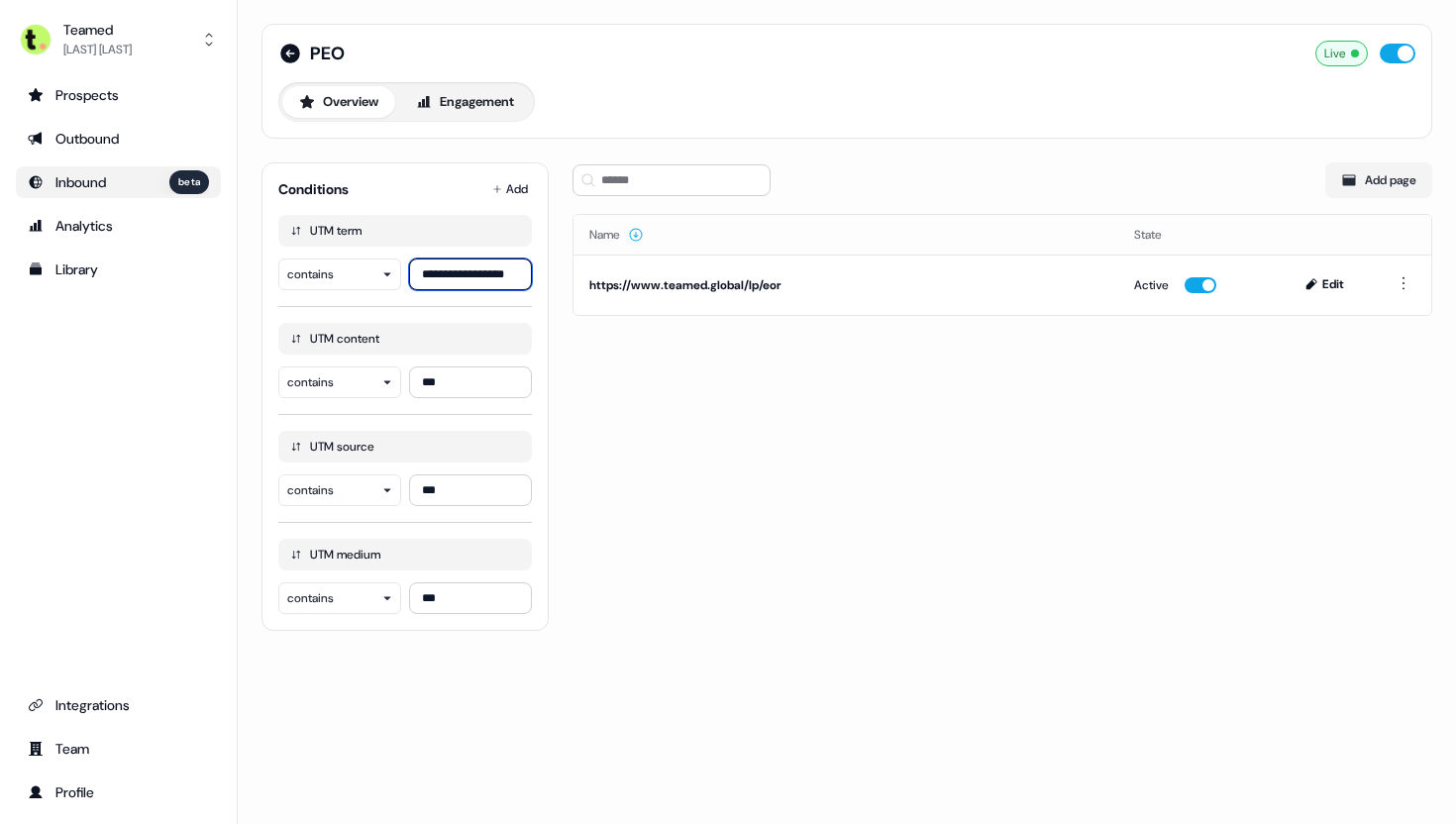 click on "**********" at bounding box center (470, 274) 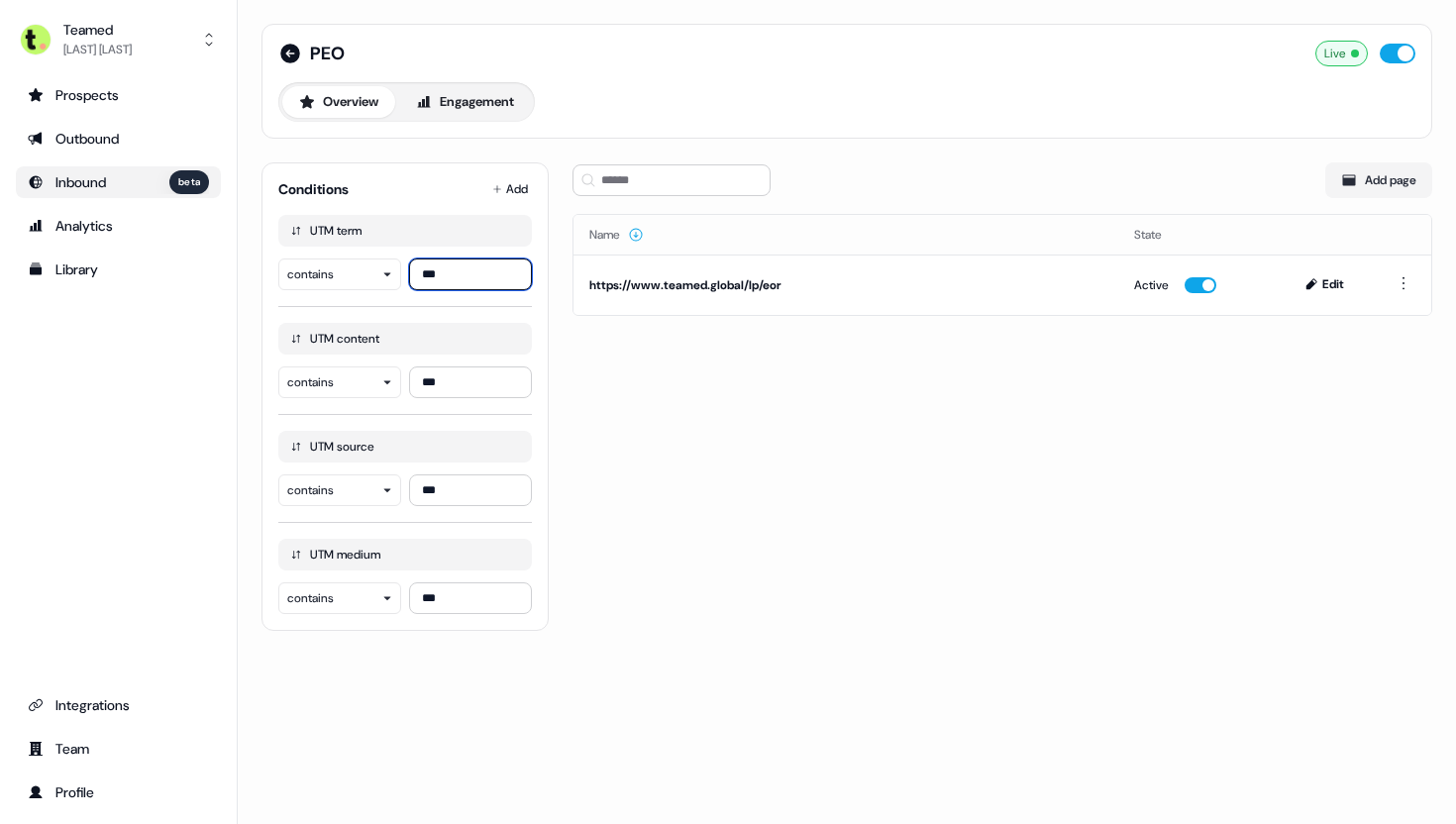 type on "***" 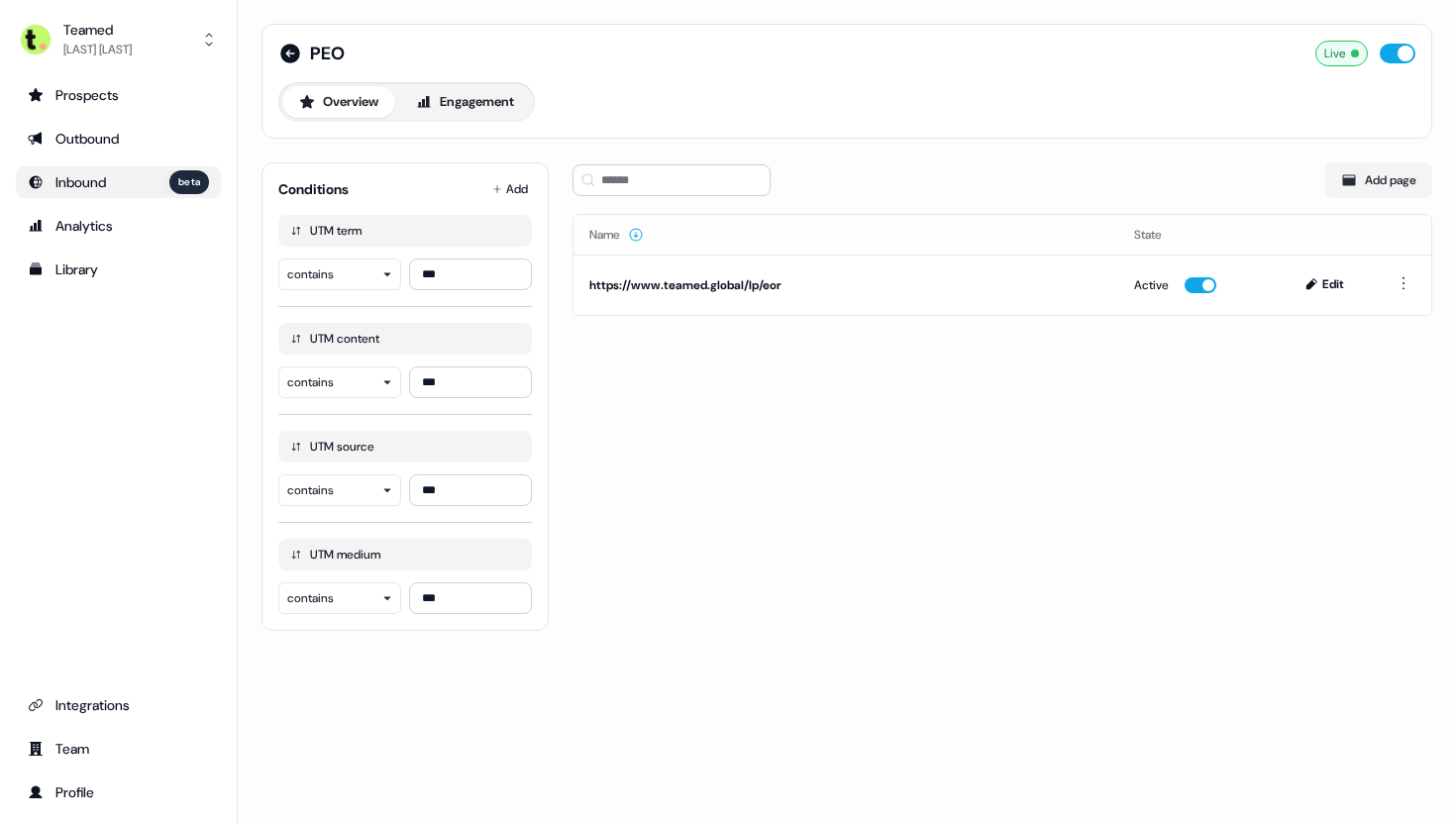 click on "Add page Name State https://www.teamed.global/lp/eor Active Edit" at bounding box center (1002, 388) 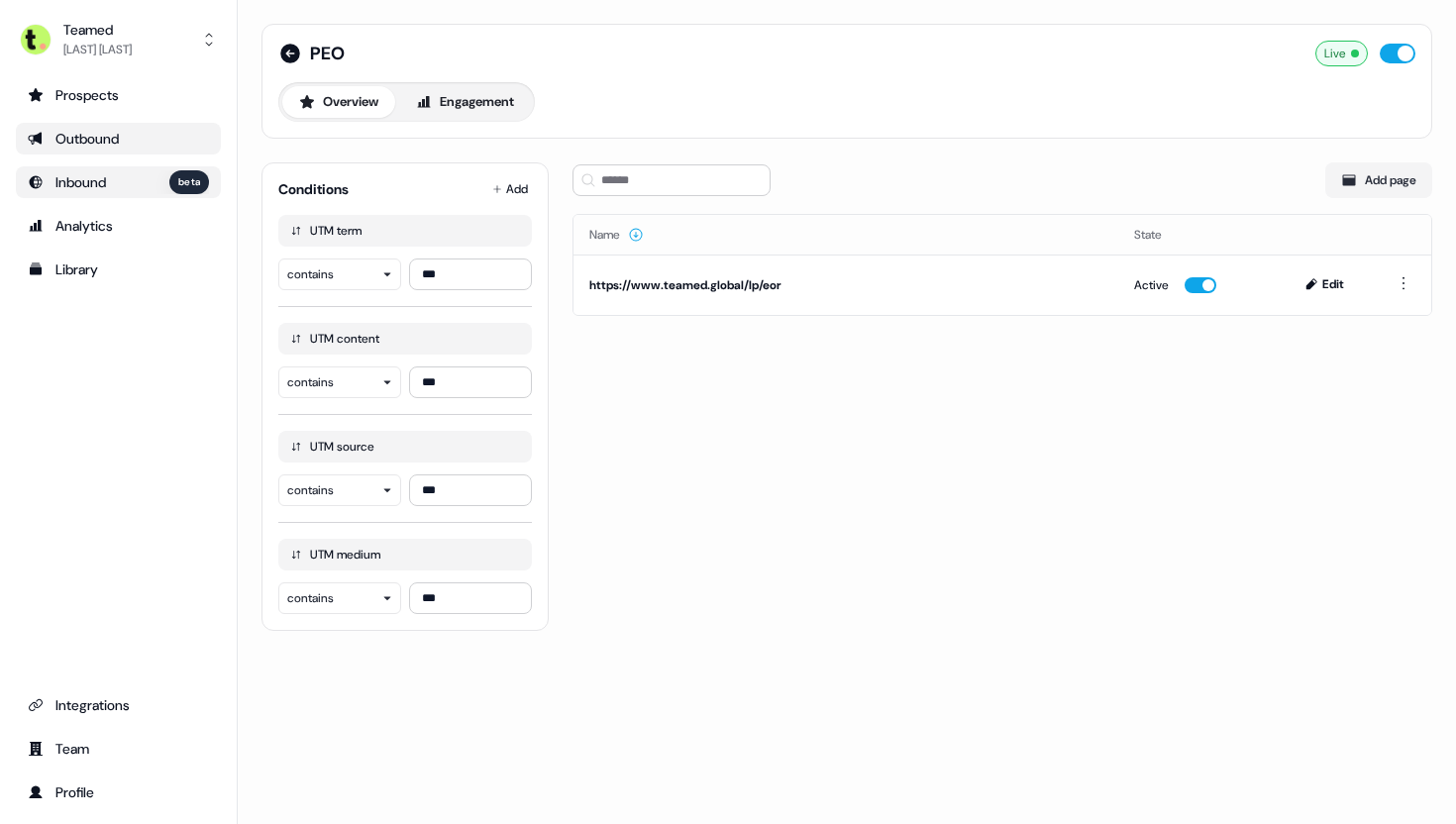 click on "Outbound" at bounding box center [118, 139] 